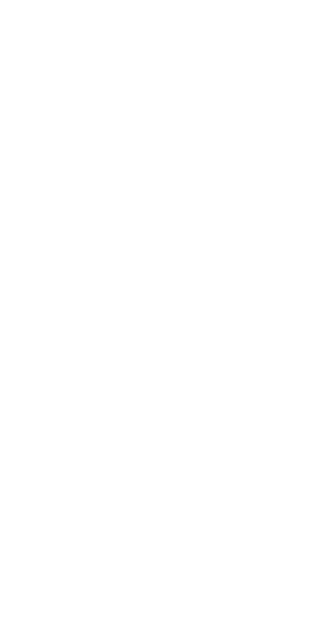 scroll, scrollTop: 0, scrollLeft: 0, axis: both 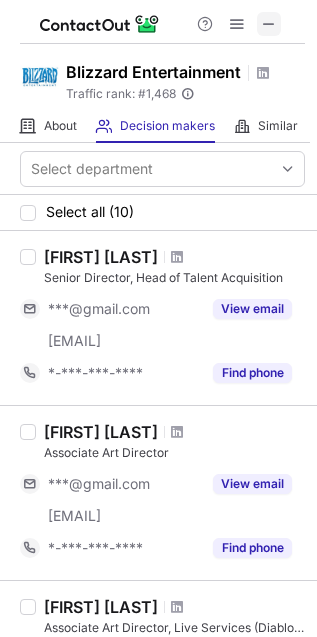 click at bounding box center [269, 24] 